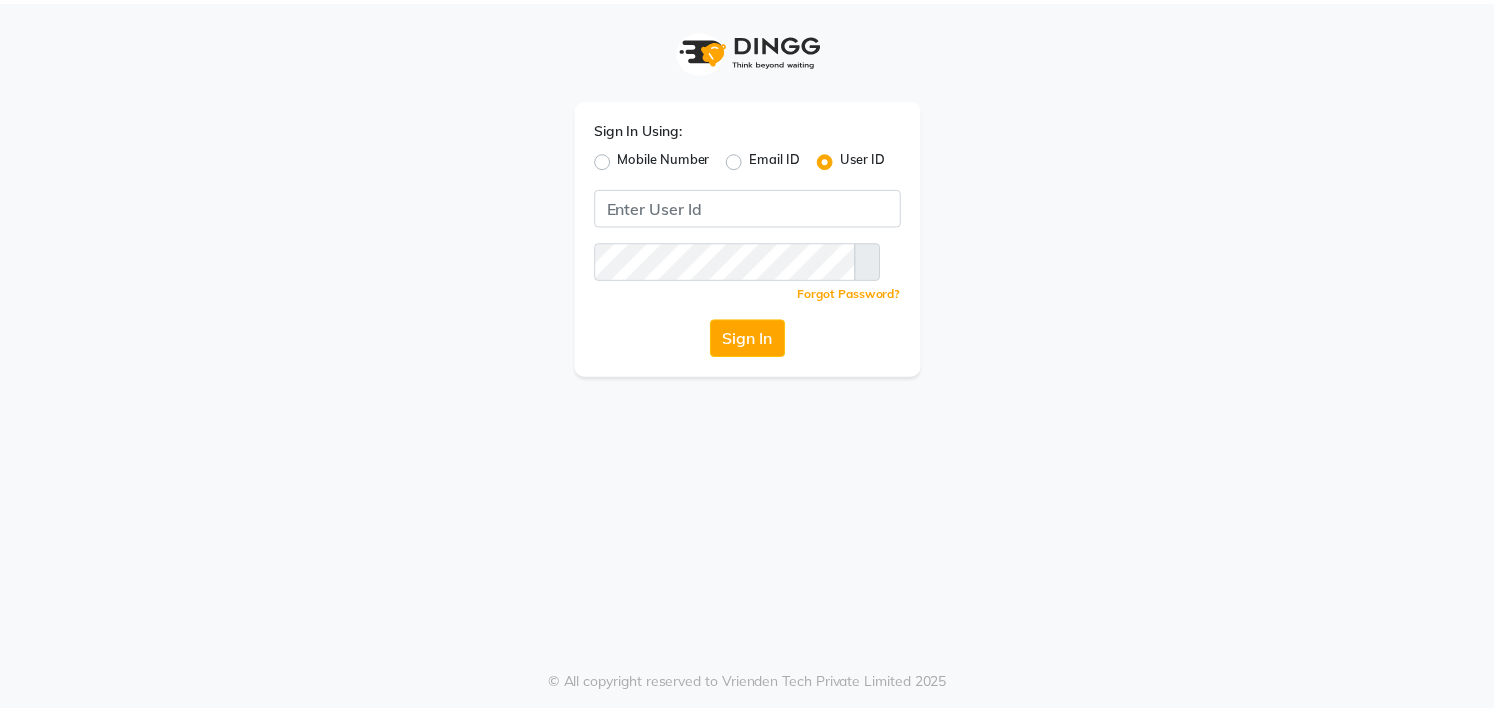scroll, scrollTop: 0, scrollLeft: 0, axis: both 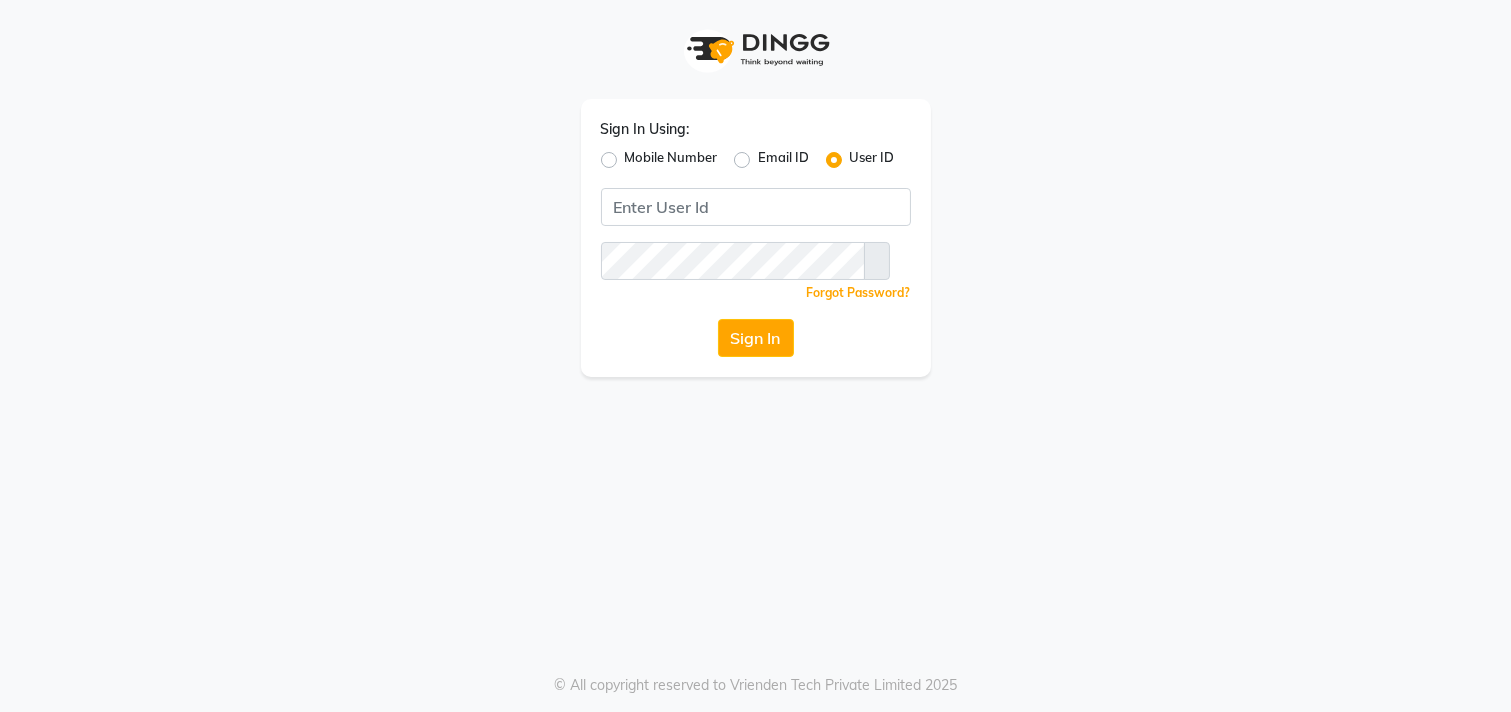 click on "Mobile Number" at bounding box center [671, 160] 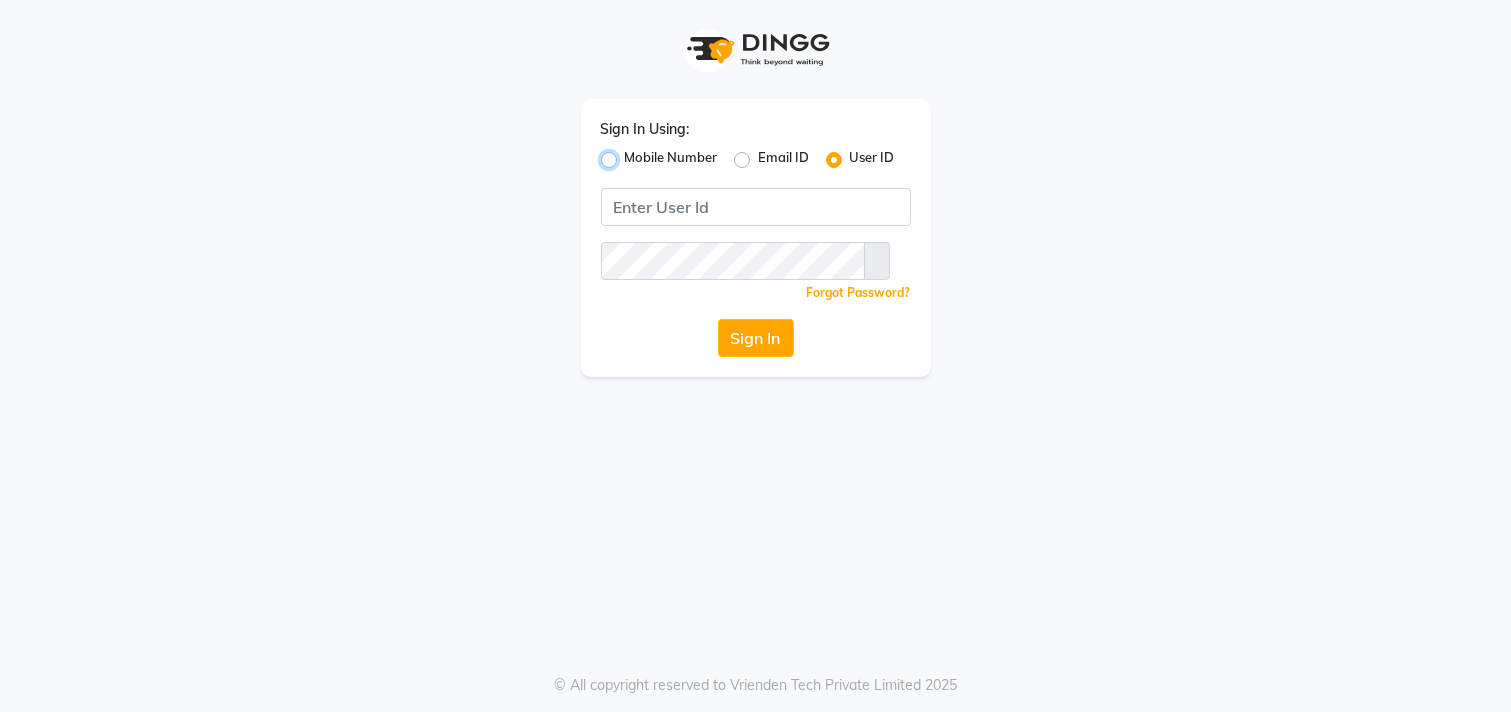 click on "Mobile Number" at bounding box center [631, 154] 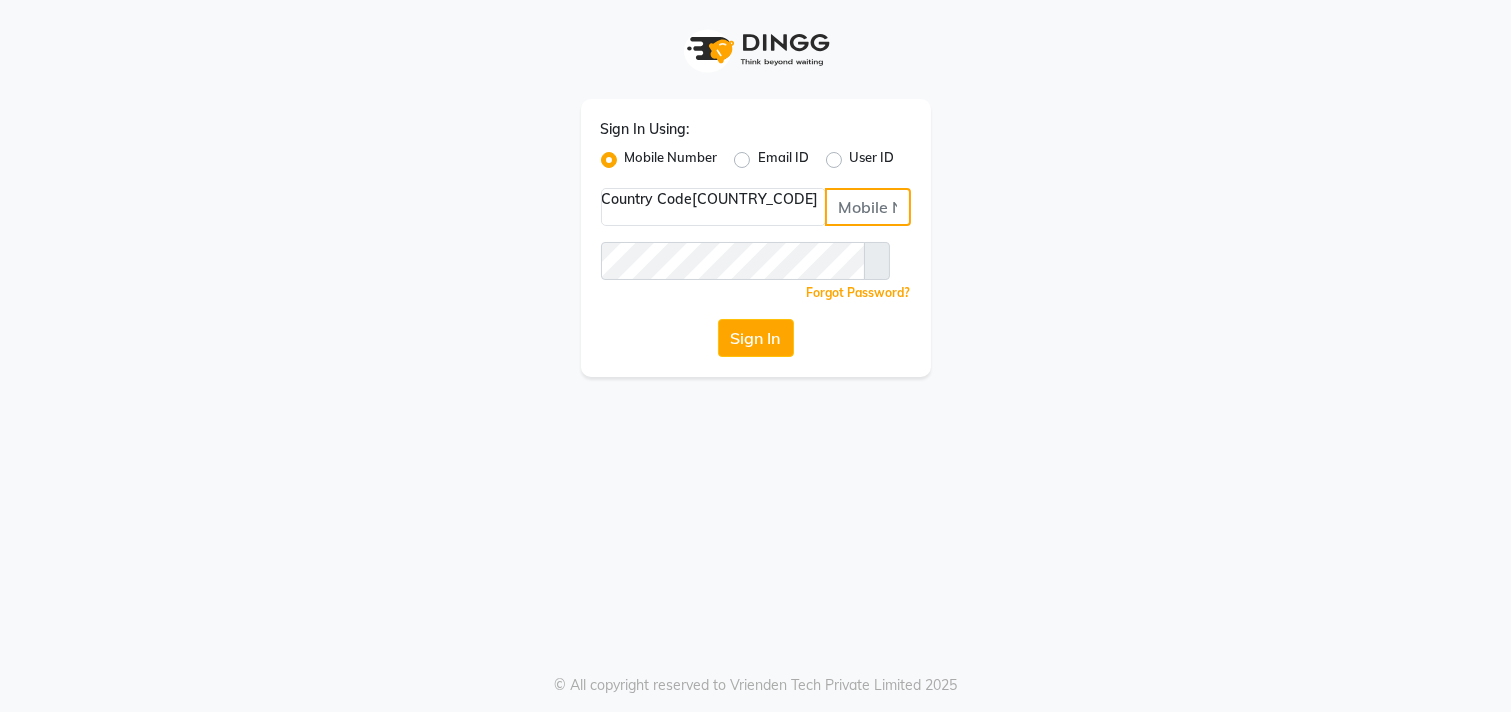 click at bounding box center [868, 207] 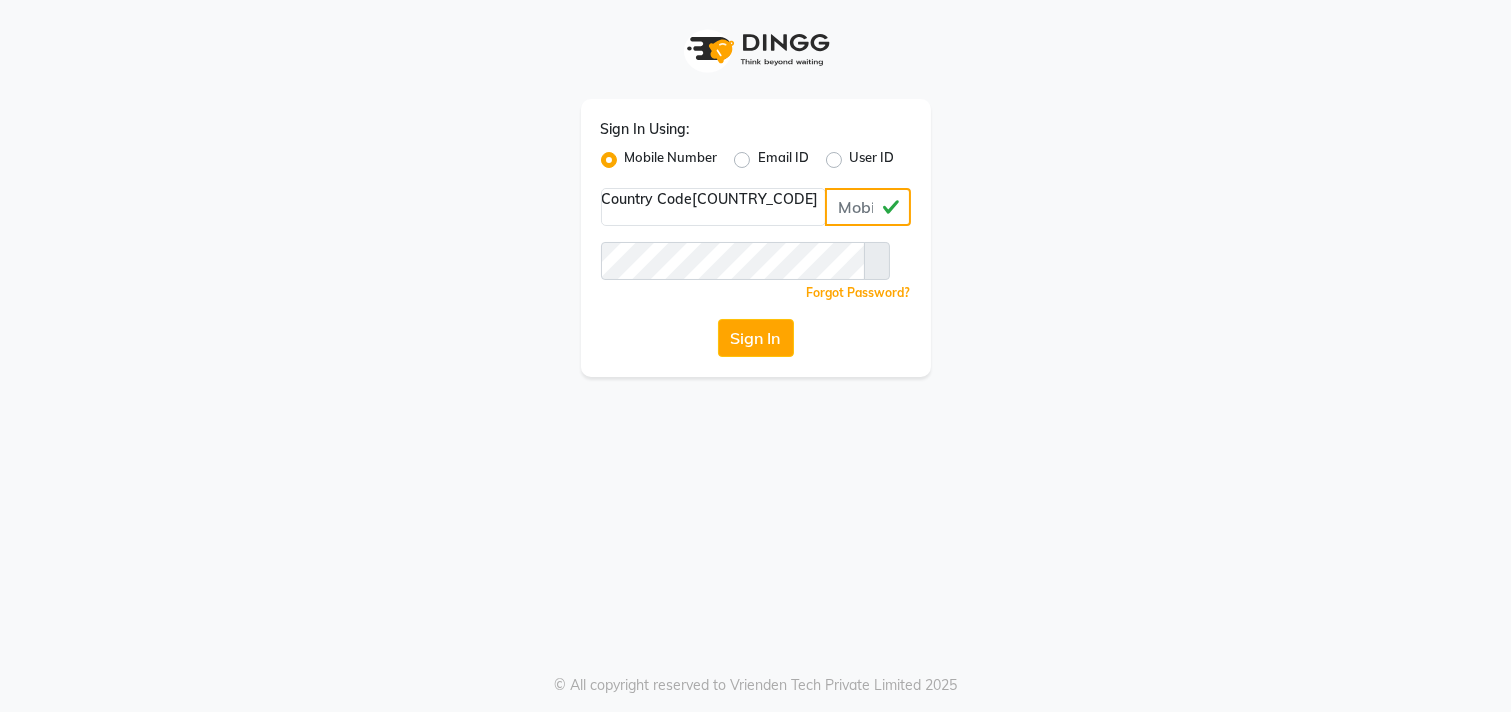 type on "[PHONE]" 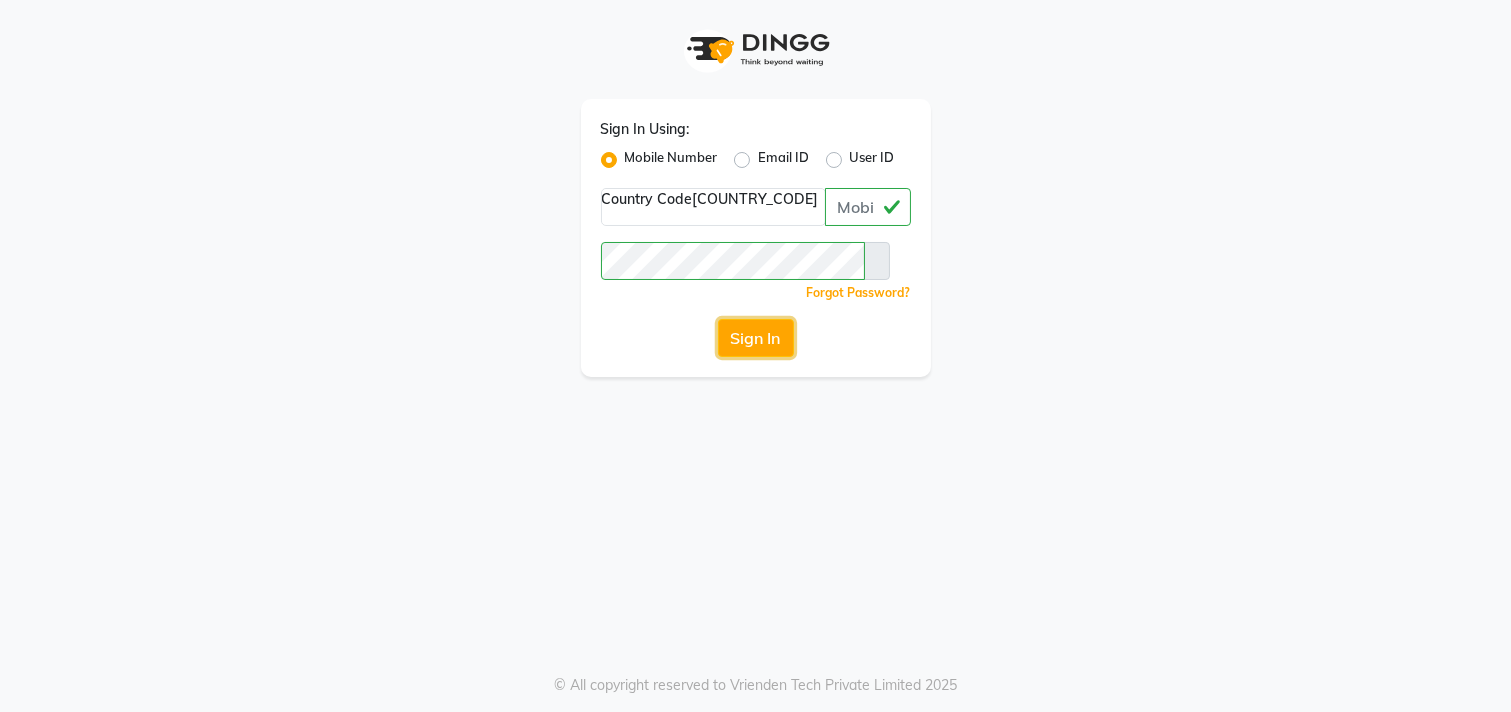 click on "Sign In" at bounding box center (756, 338) 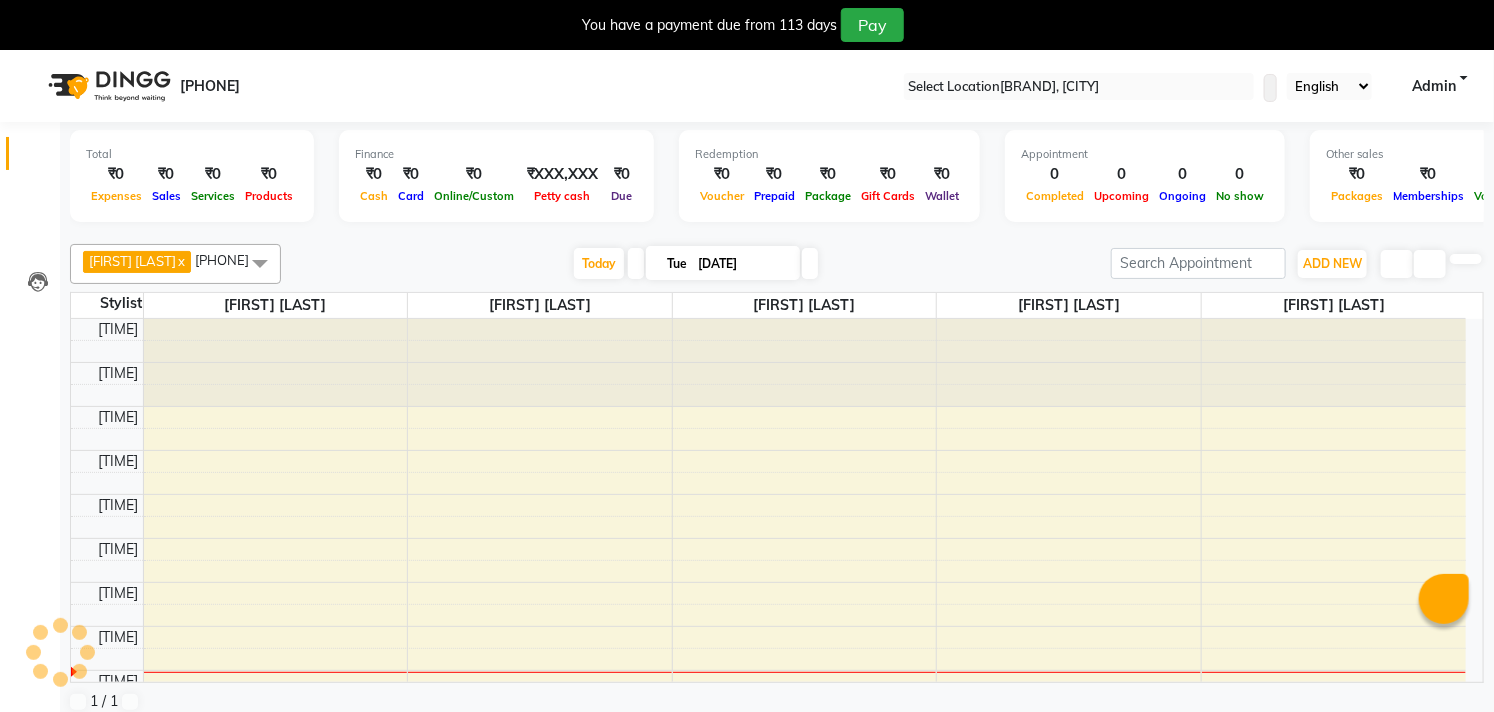 scroll, scrollTop: 0, scrollLeft: 0, axis: both 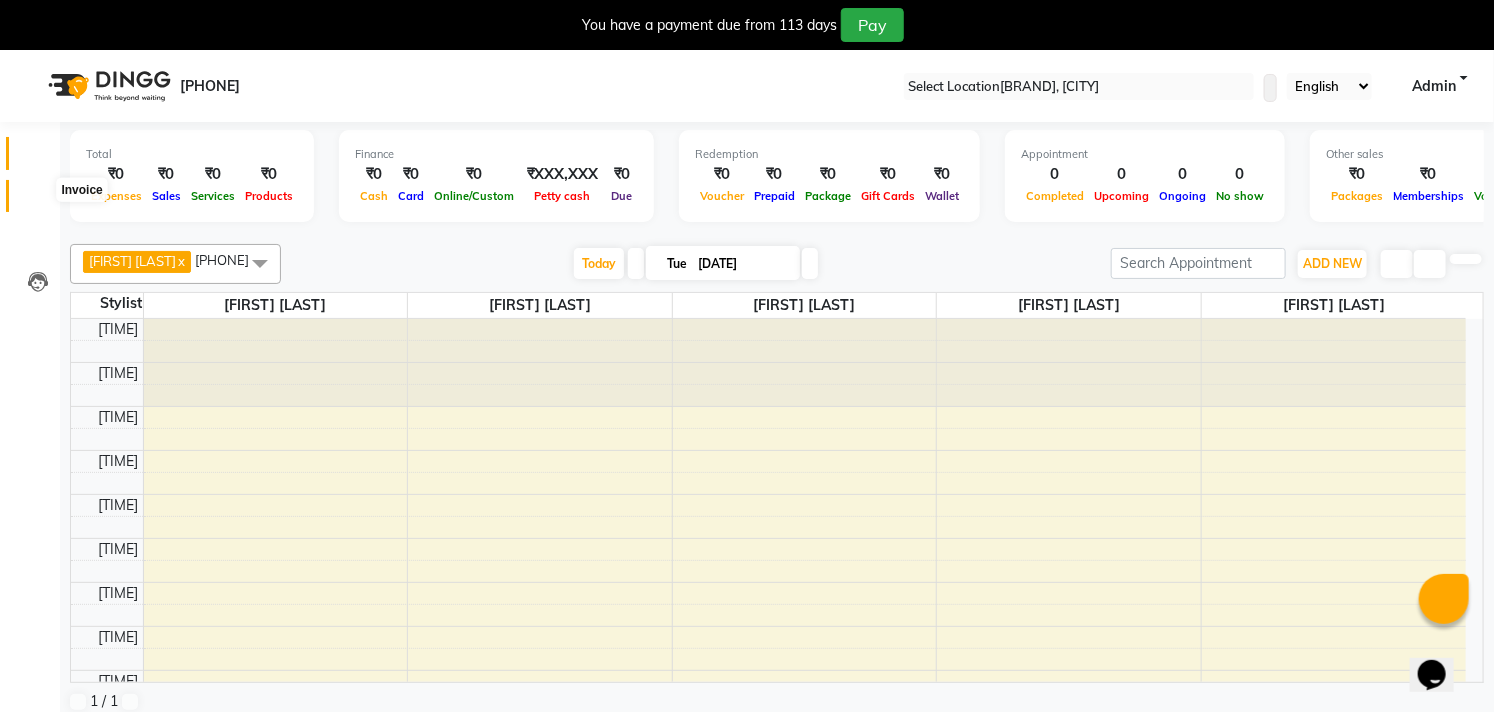 click at bounding box center (38, 201) 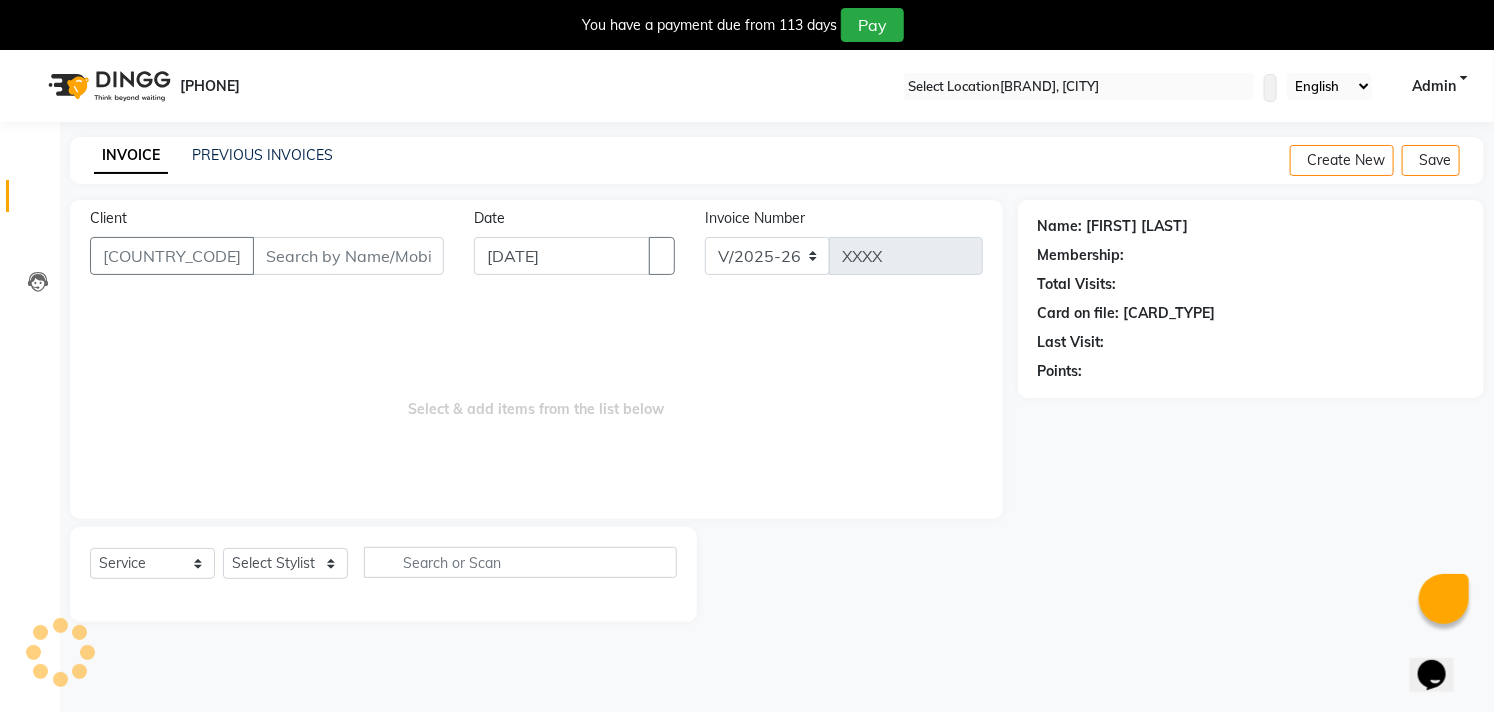 click on "Client" at bounding box center [348, 256] 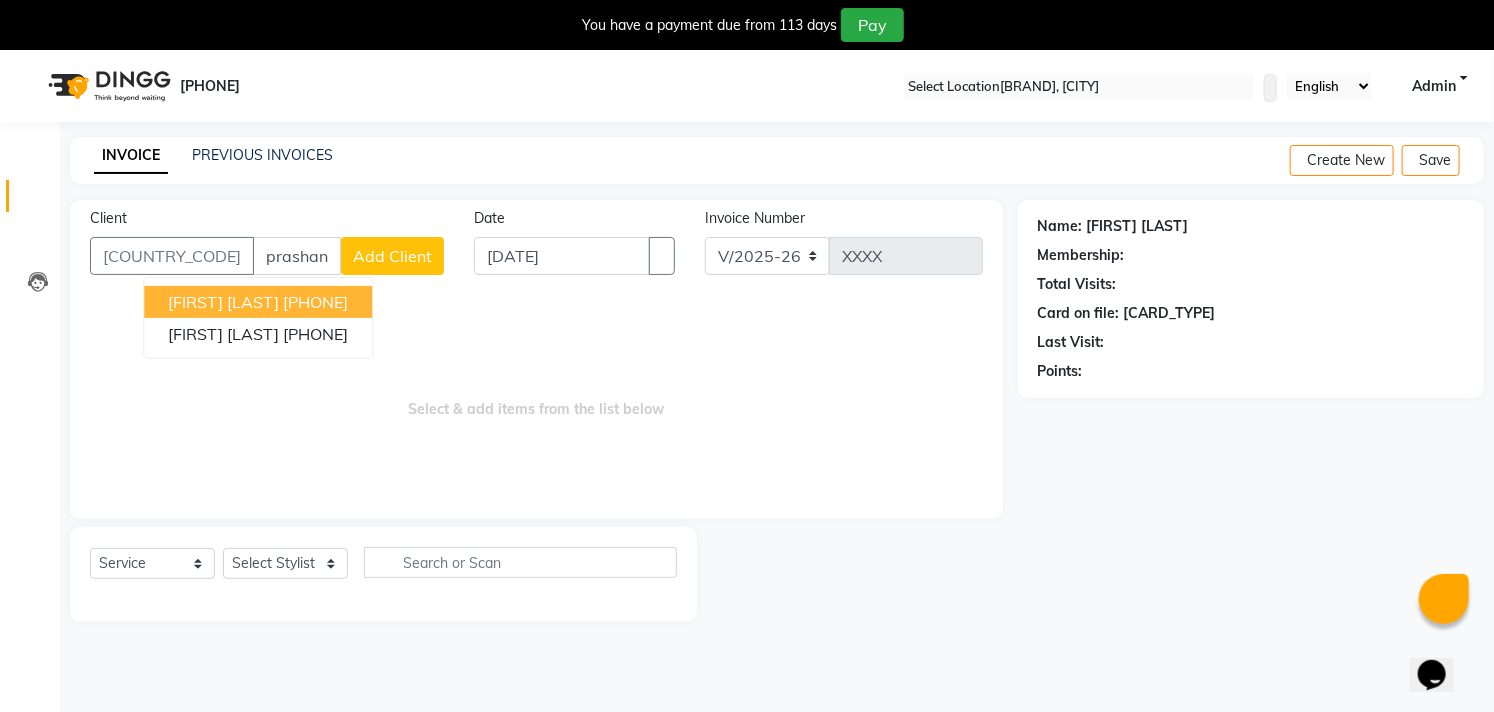 click on "[PHONE]" at bounding box center [315, 302] 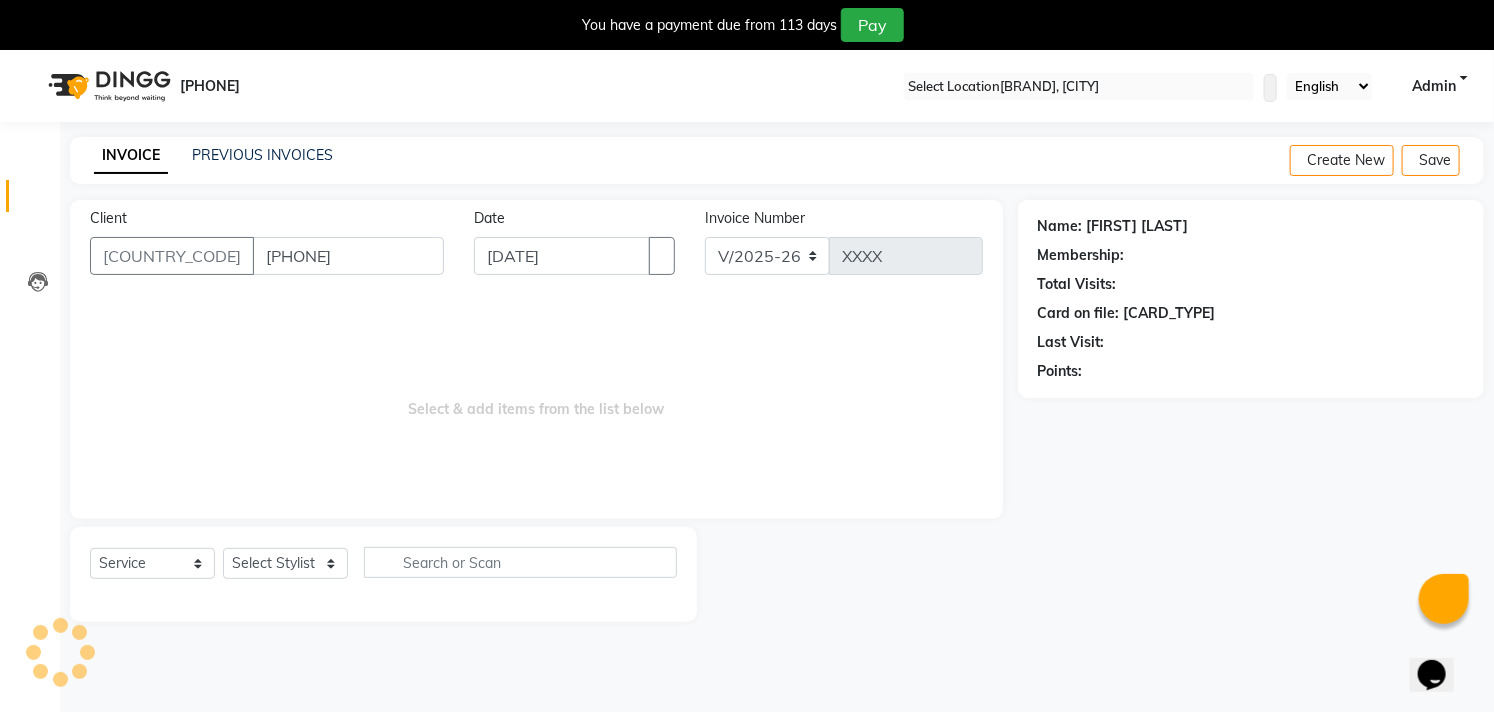 type on "[PHONE]" 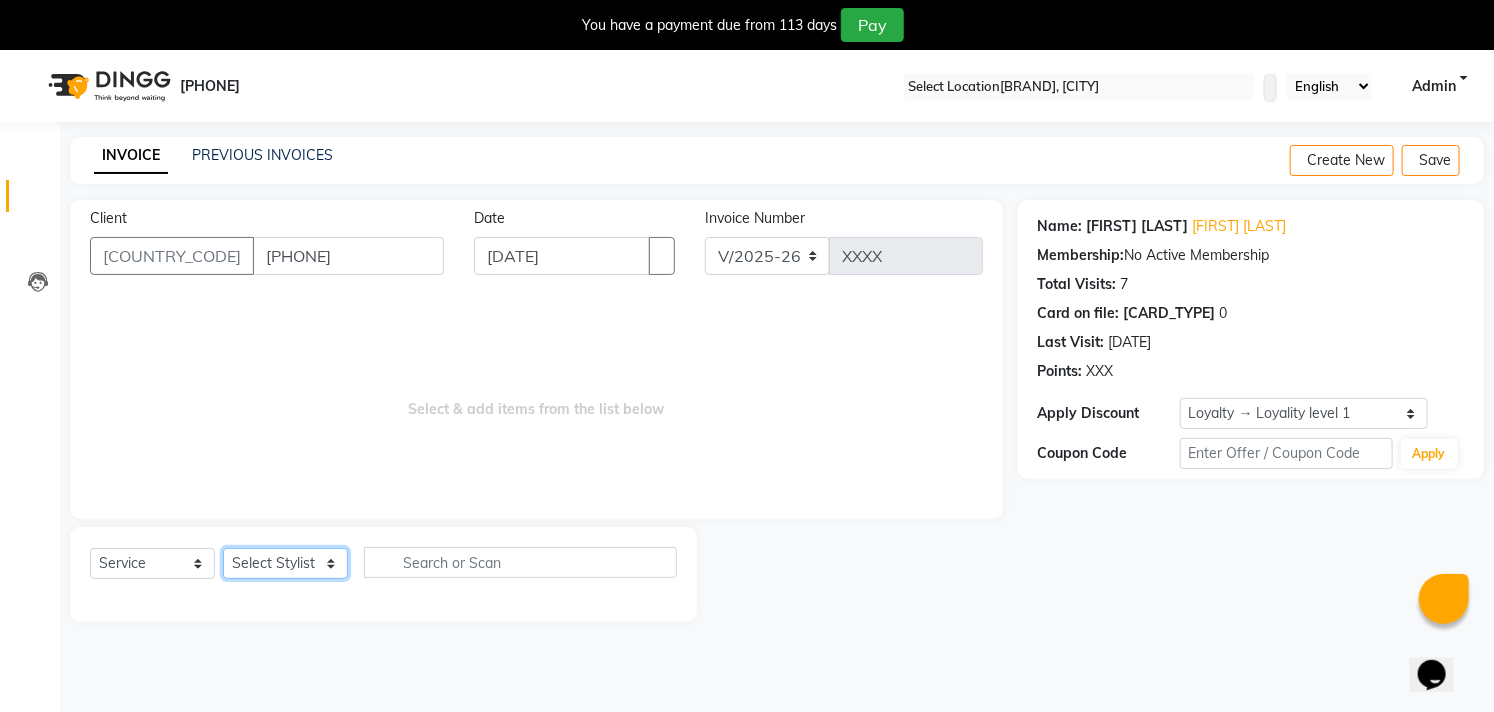 click on "Select Stylist [FIRST] [LAST] [FIRST] [LAST] [FIRST] [LAST] [FIRST] [LAST] [FIRST] [LAST]" at bounding box center [285, 563] 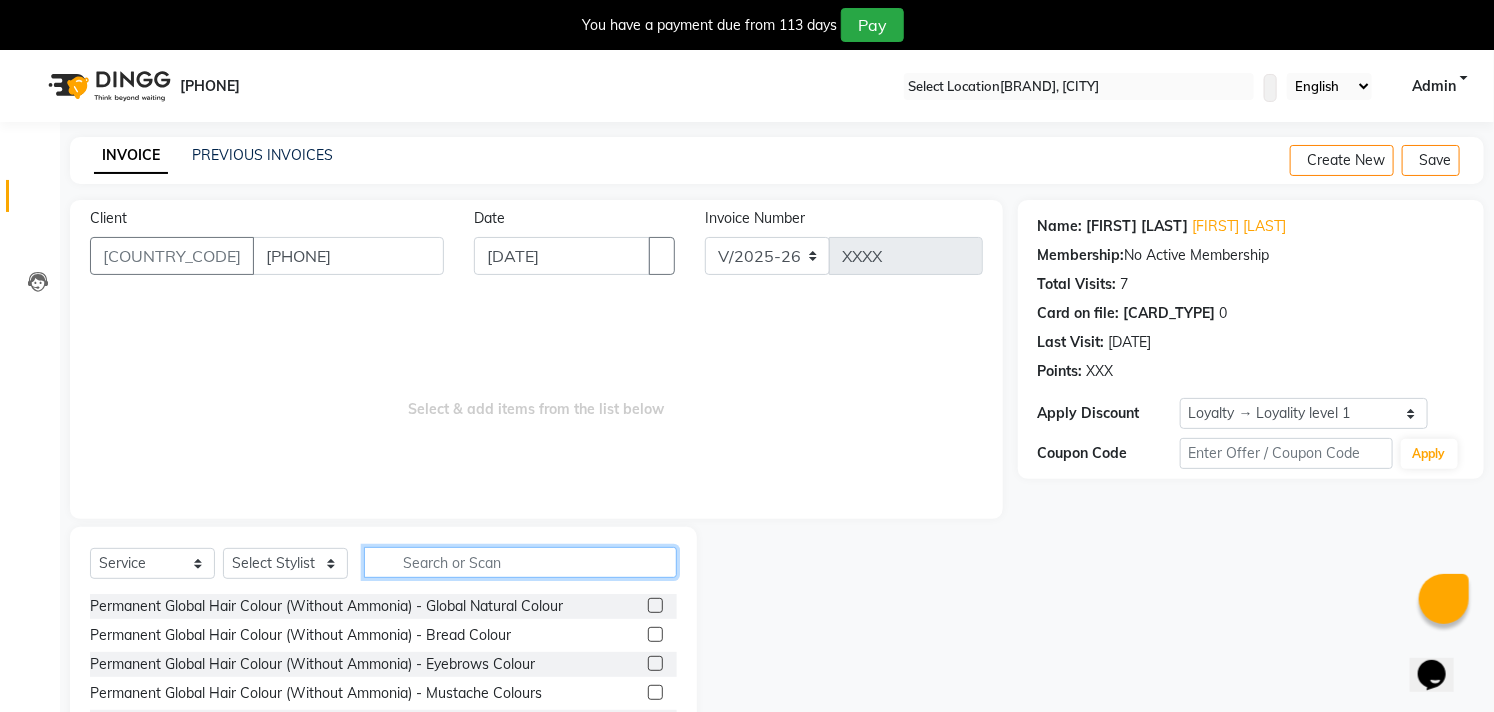 click at bounding box center (520, 562) 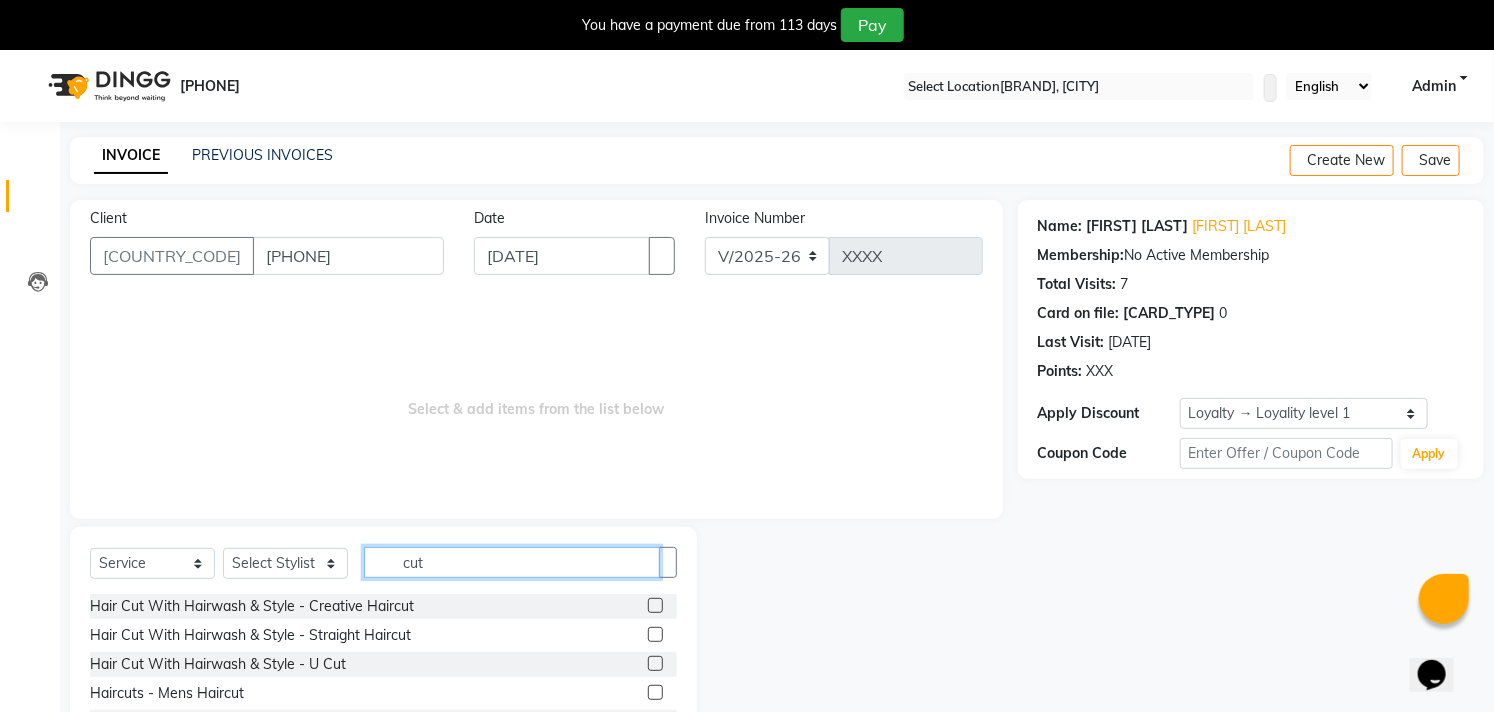 type on "cut" 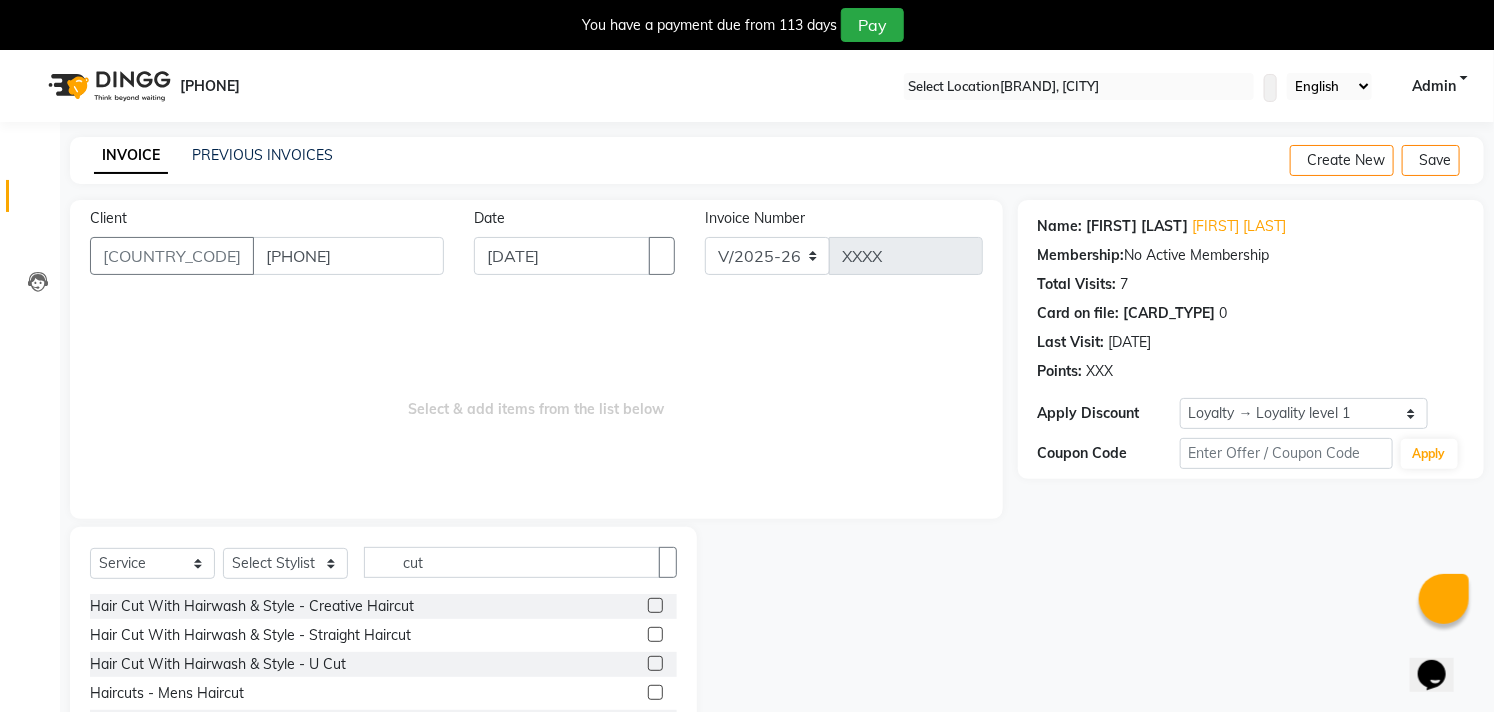 click at bounding box center [655, 692] 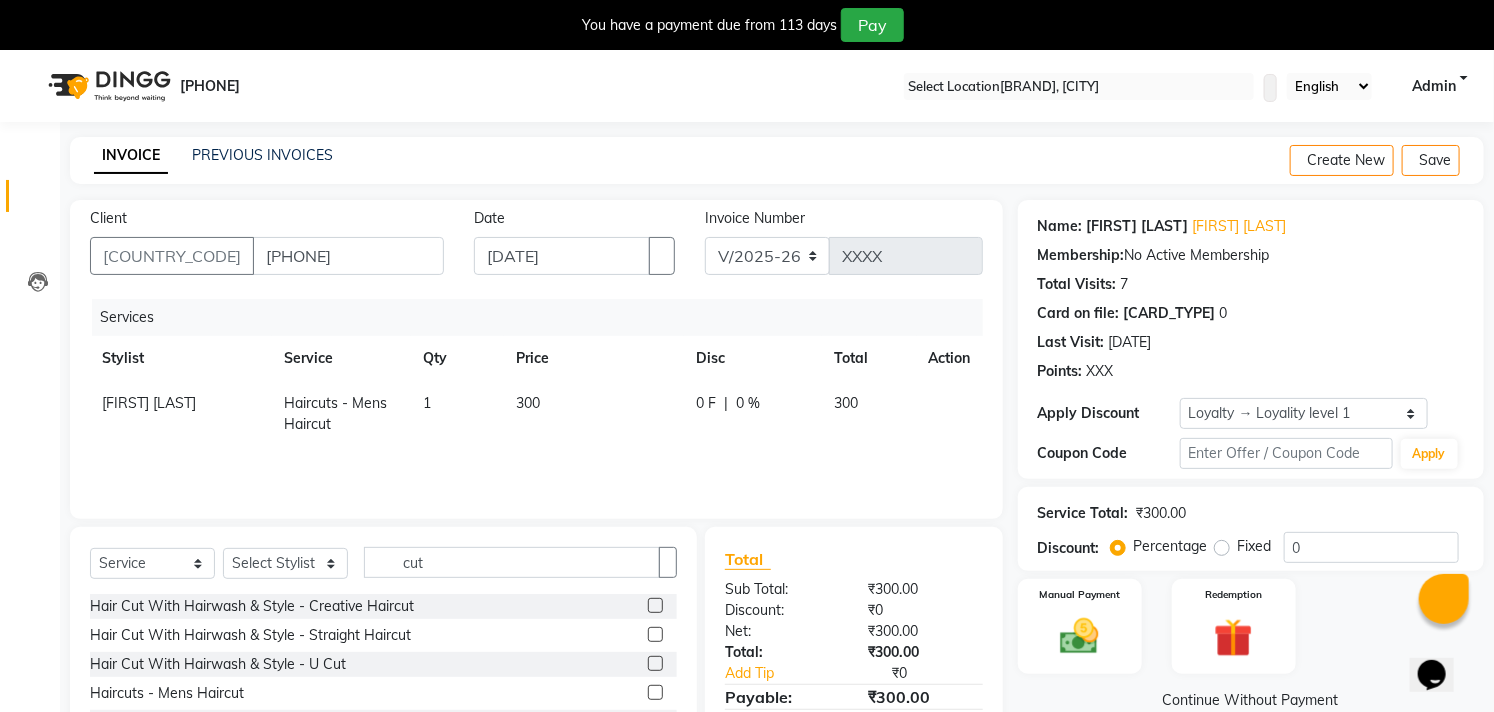 click on "300" at bounding box center (594, 414) 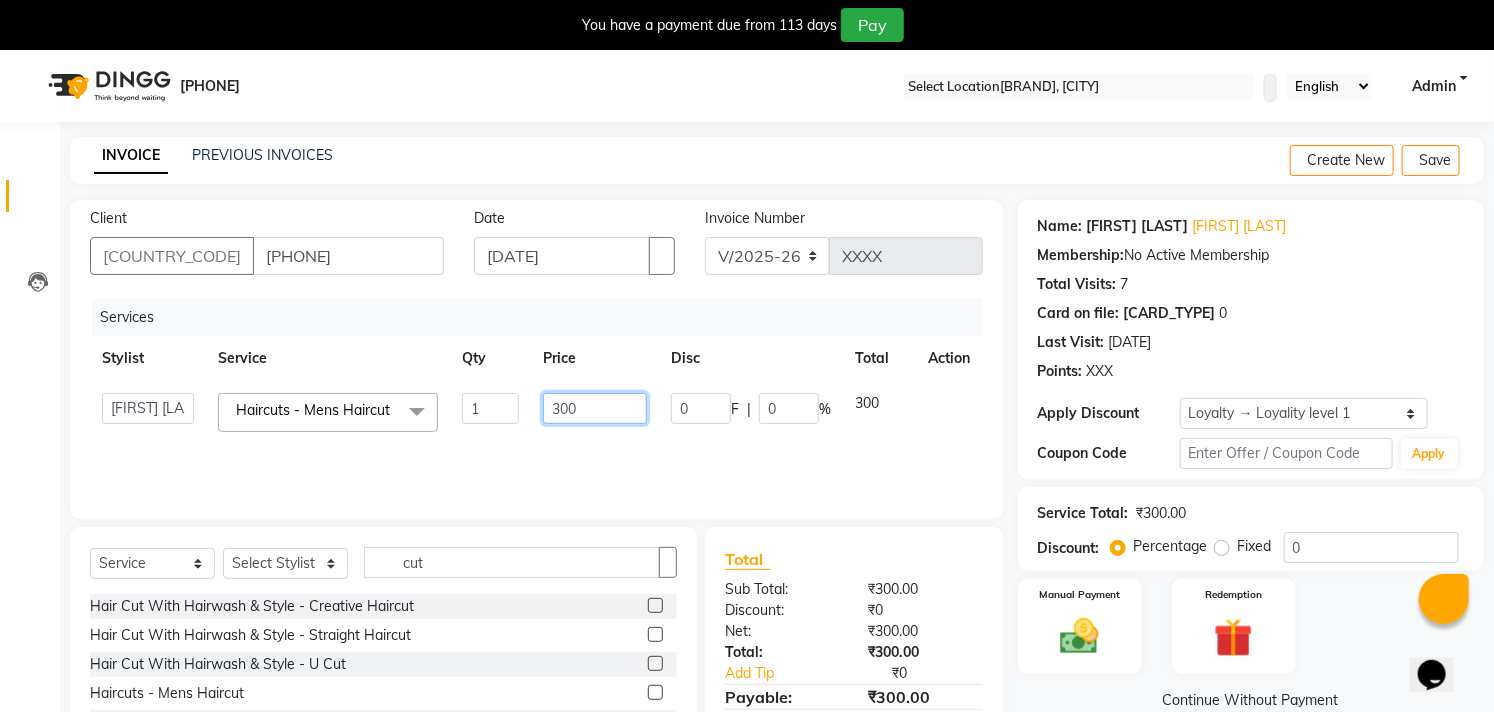 click on "300" at bounding box center (490, 408) 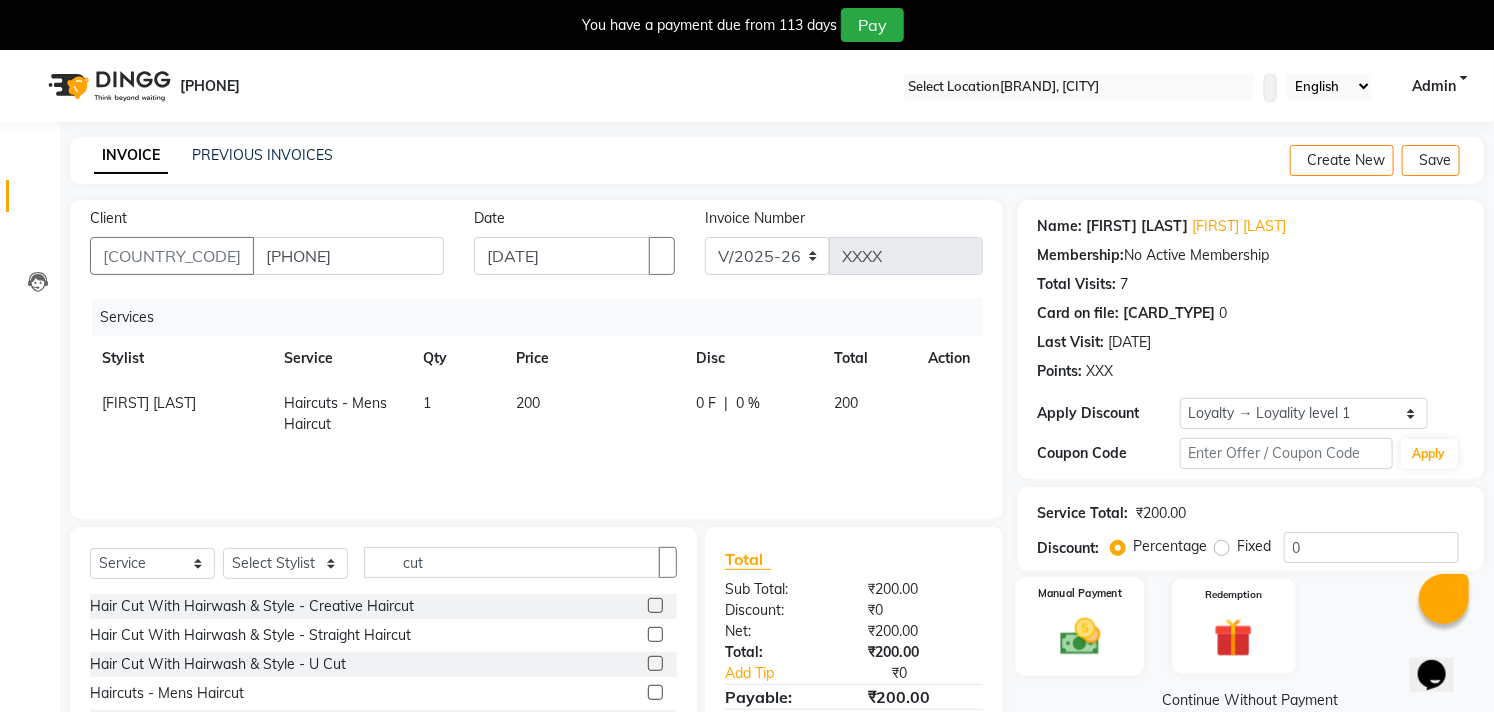 click at bounding box center (1080, 636) 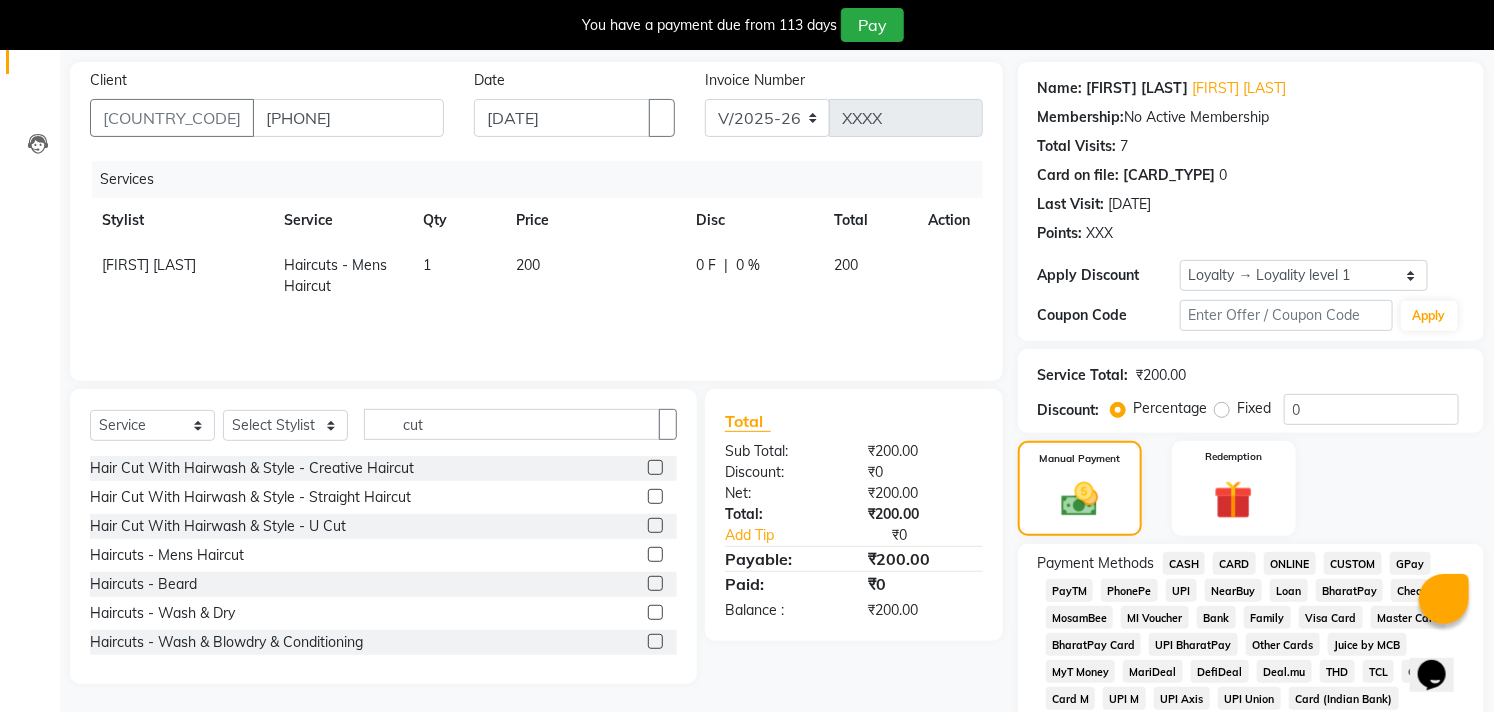 scroll, scrollTop: 222, scrollLeft: 0, axis: vertical 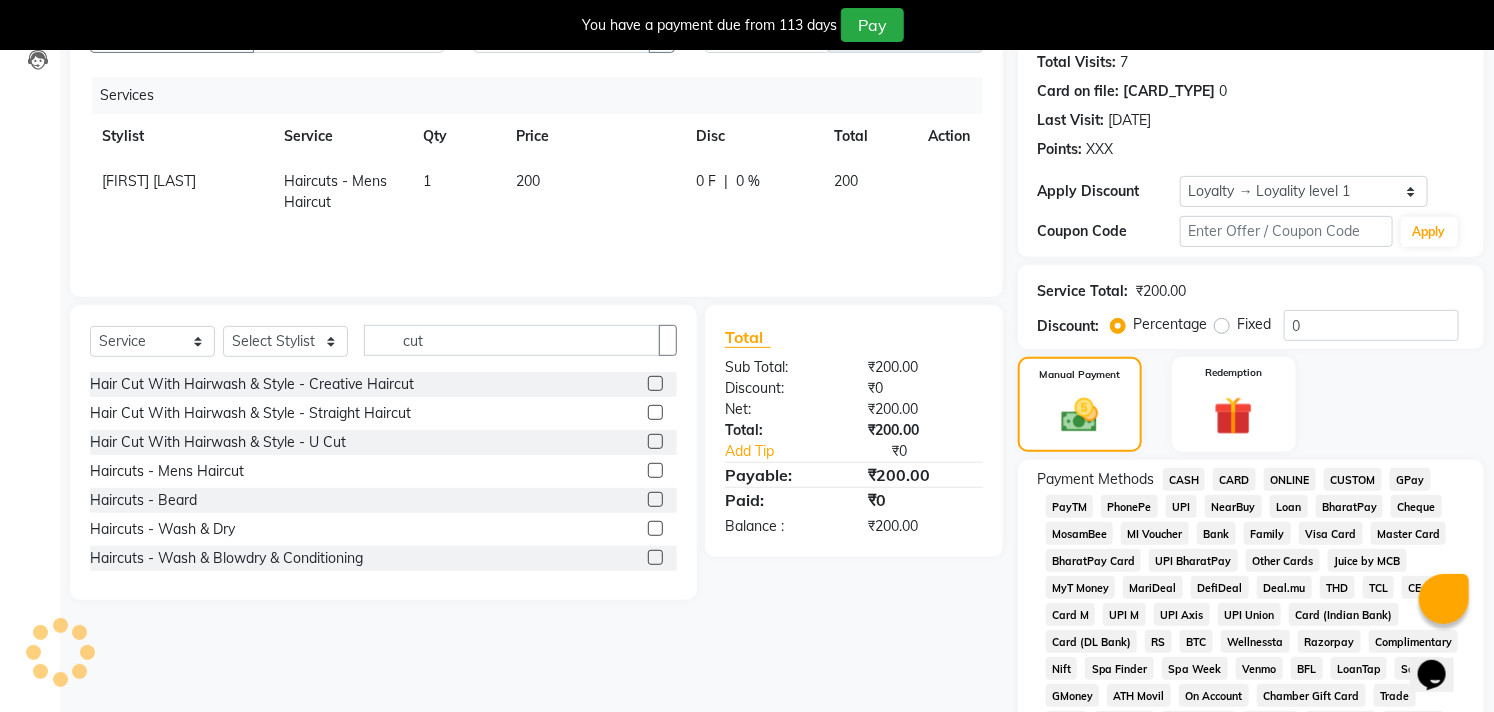 click on "ONLINE" at bounding box center (1184, 479) 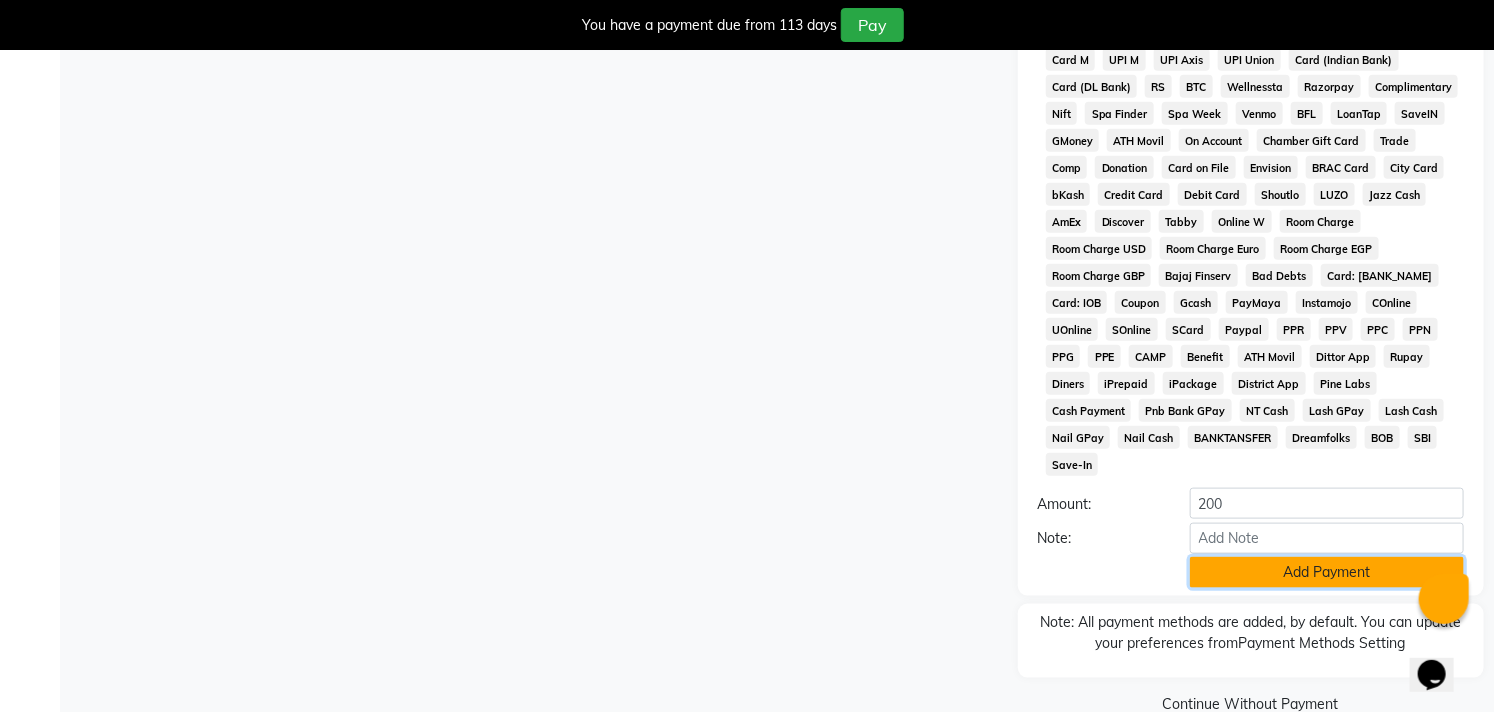 click on "Add Payment" at bounding box center (1327, 572) 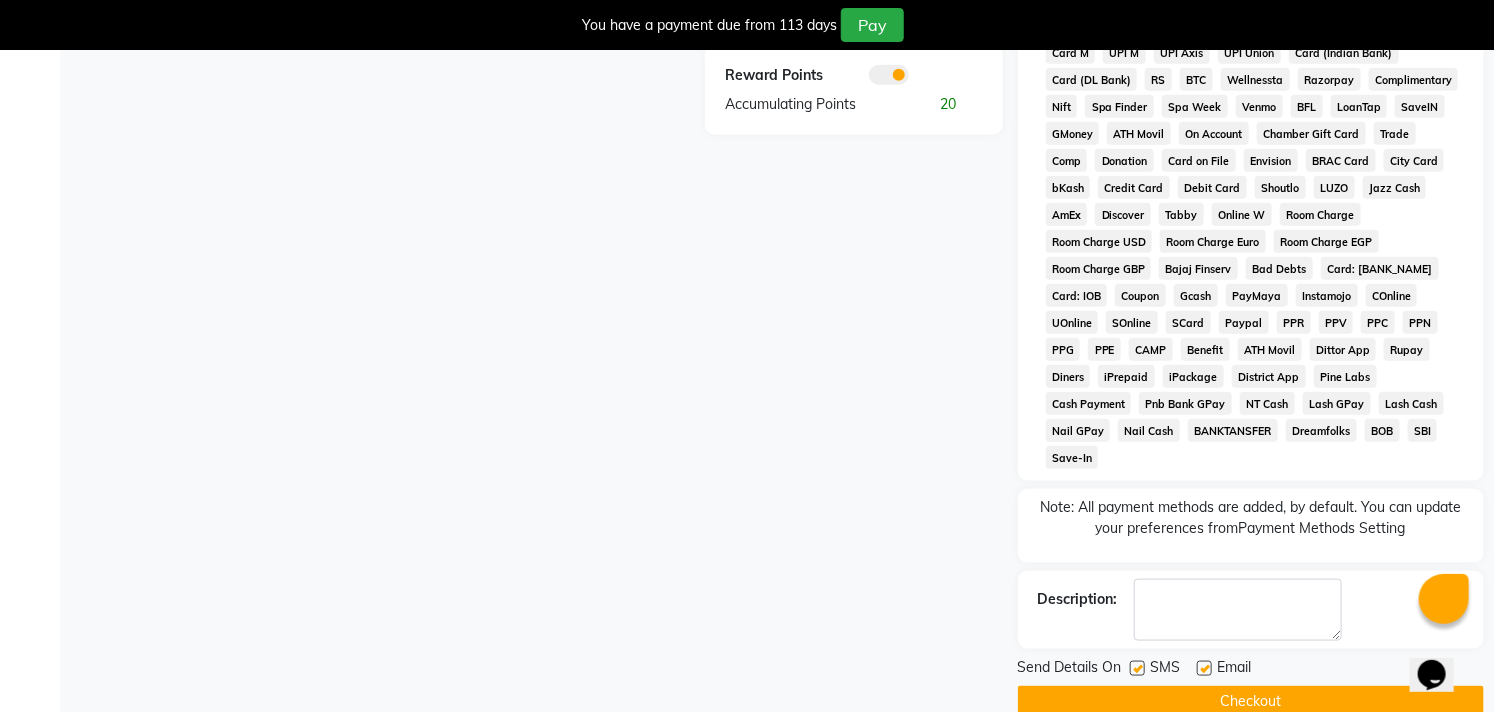 scroll, scrollTop: 794, scrollLeft: 0, axis: vertical 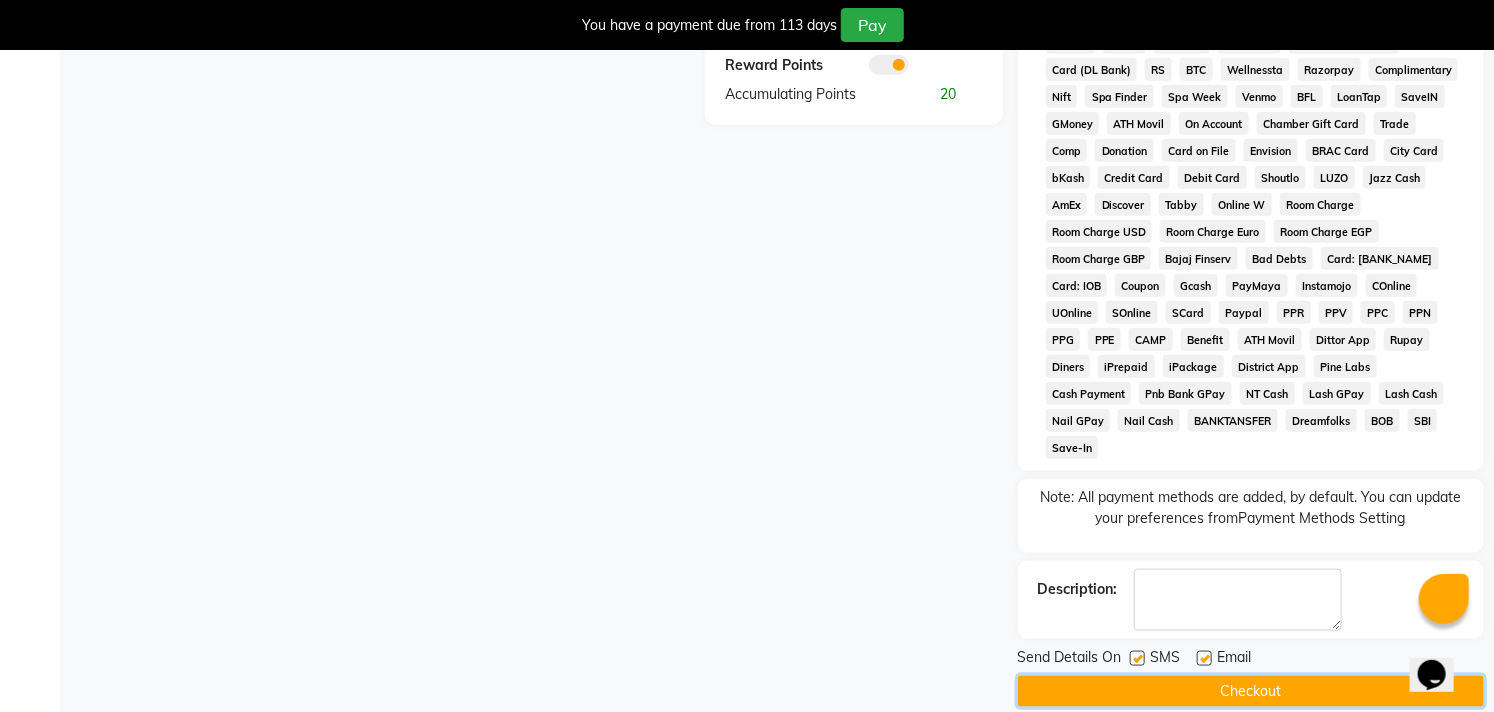 click on "Checkout" at bounding box center [1251, 691] 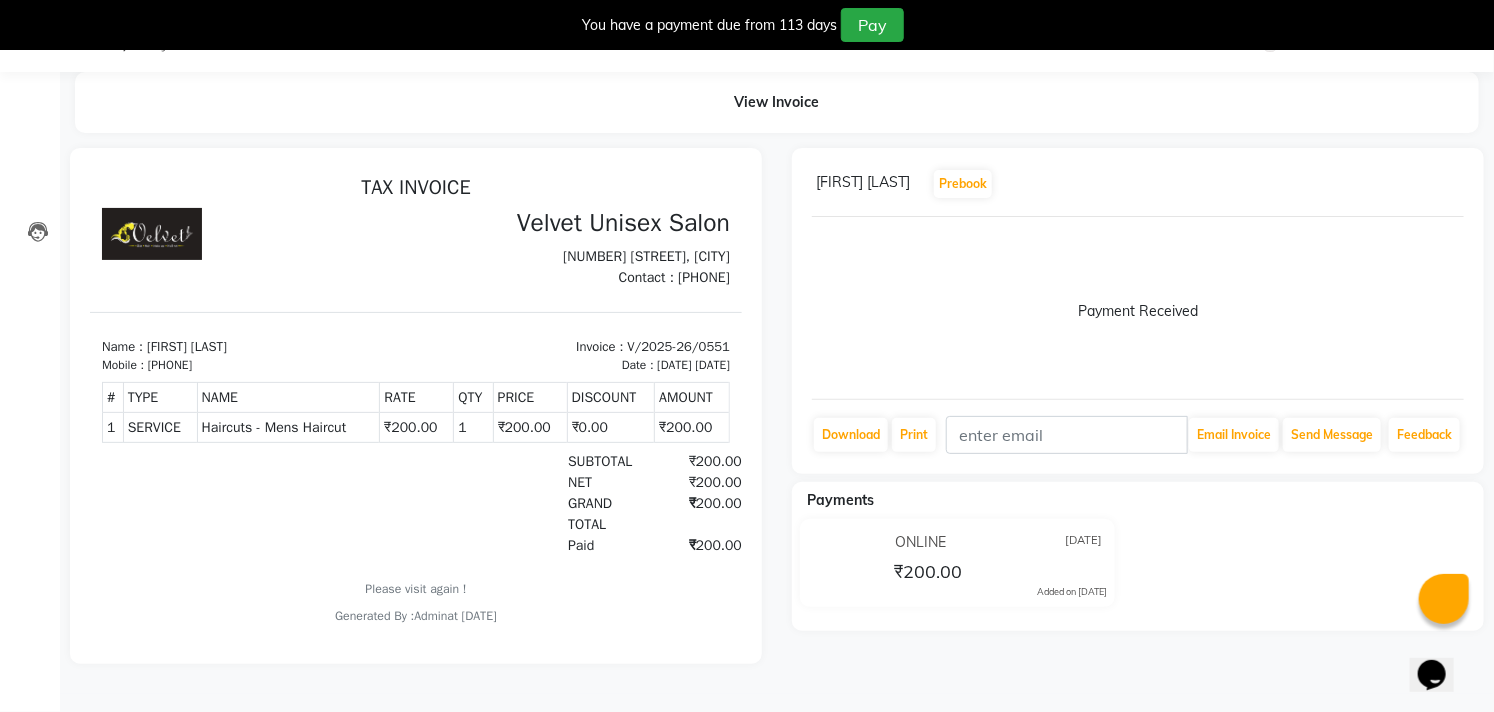 scroll, scrollTop: 0, scrollLeft: 0, axis: both 